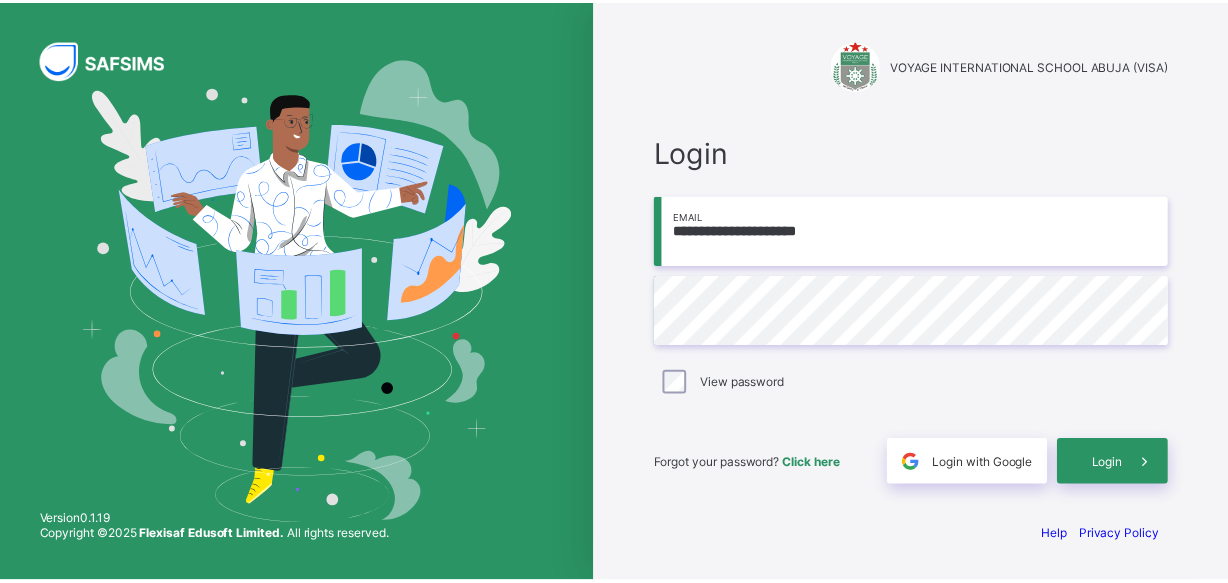 scroll, scrollTop: 0, scrollLeft: 0, axis: both 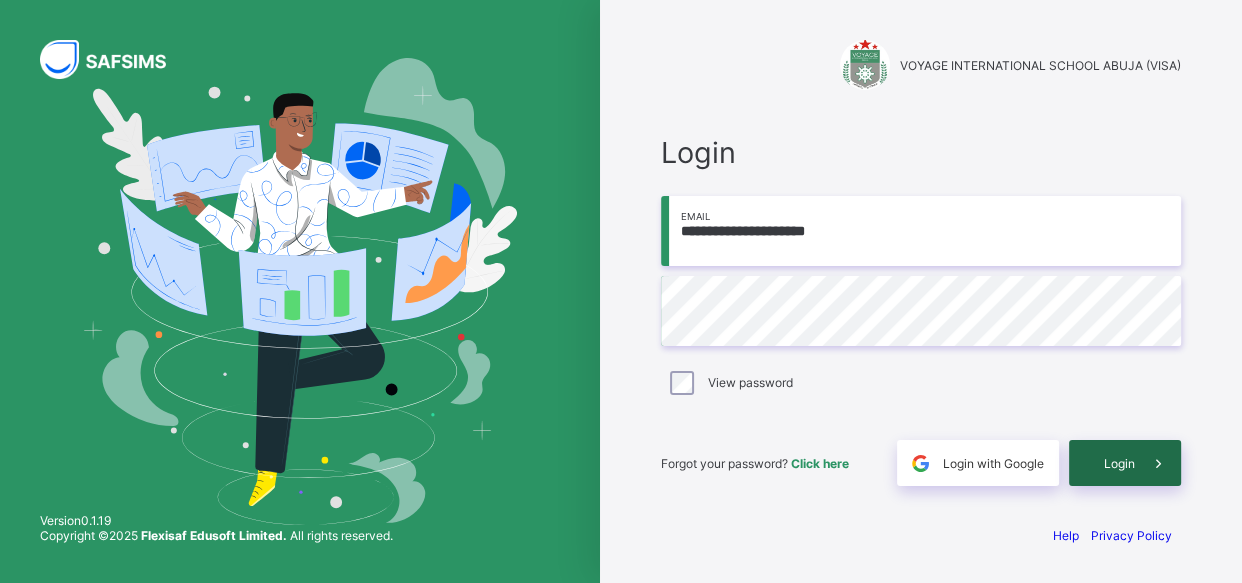 click on "Login" at bounding box center [1125, 463] 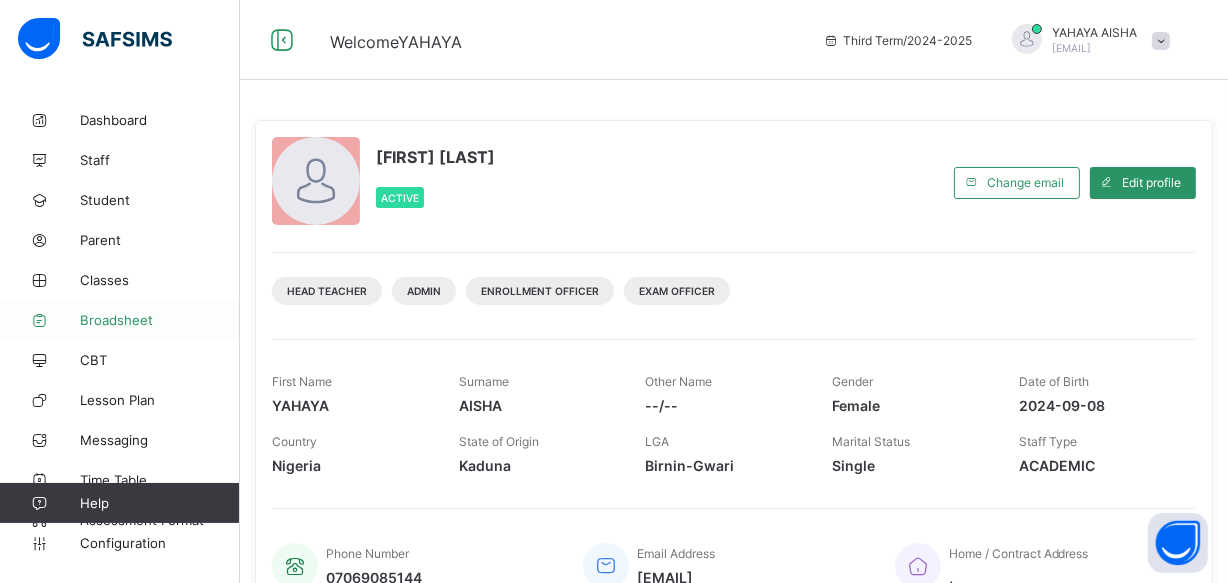 click on "Broadsheet" at bounding box center (160, 320) 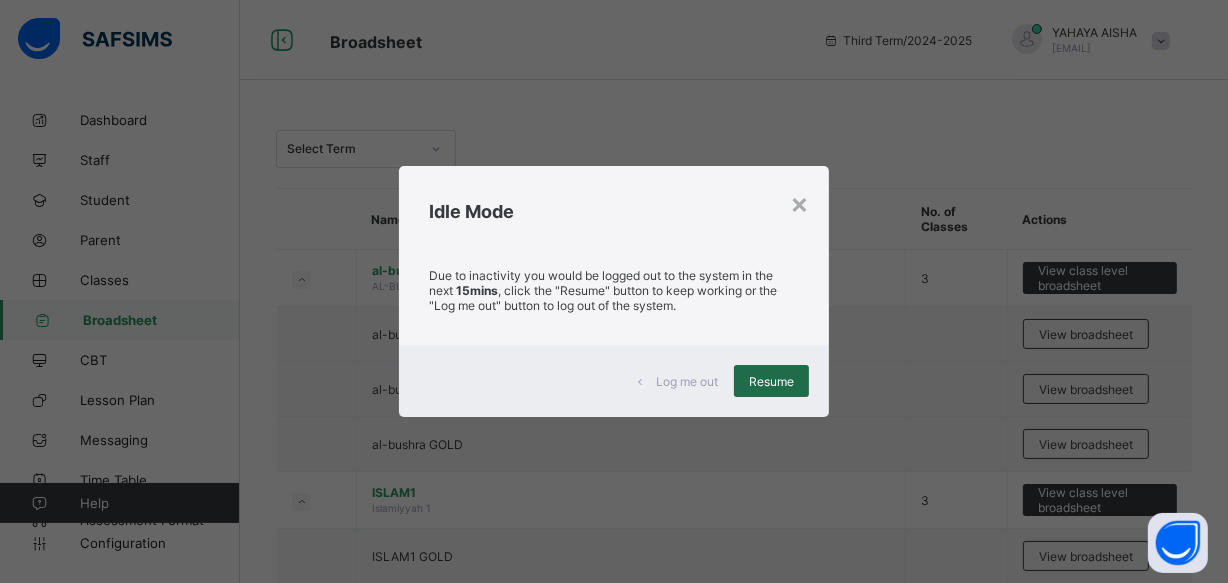 click on "Resume" at bounding box center (771, 381) 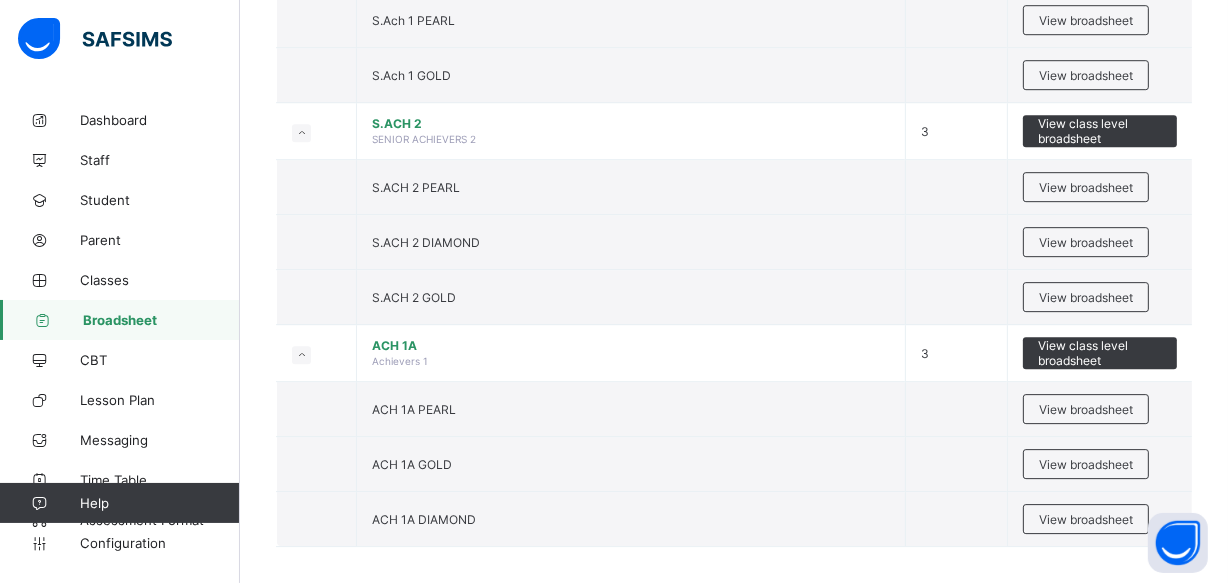 scroll, scrollTop: 5425, scrollLeft: 0, axis: vertical 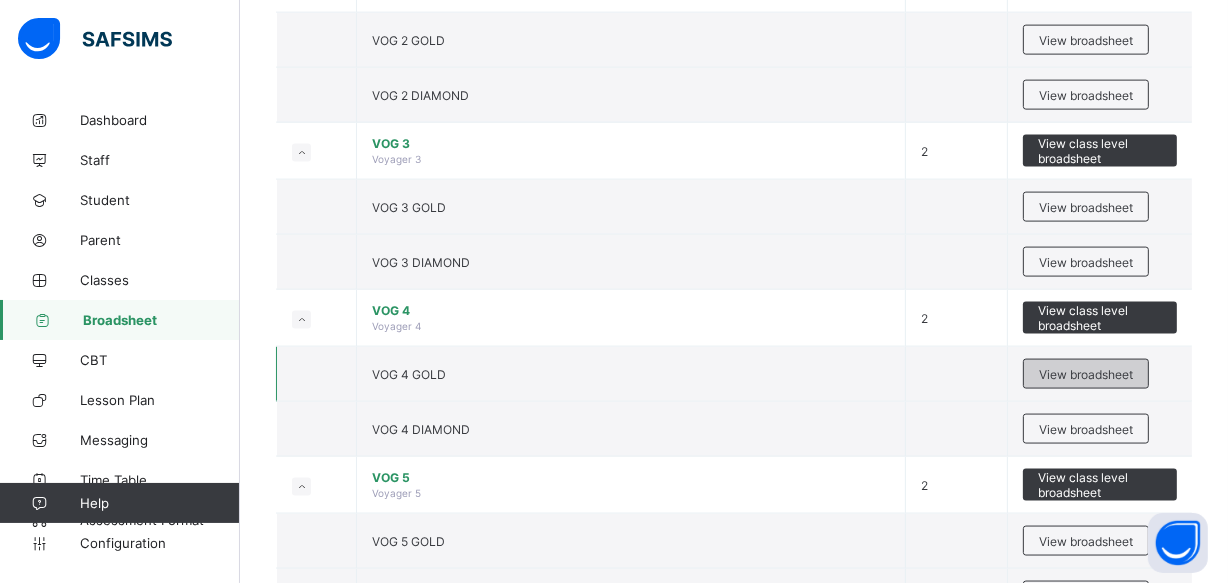 click on "View broadsheet" at bounding box center [1086, 374] 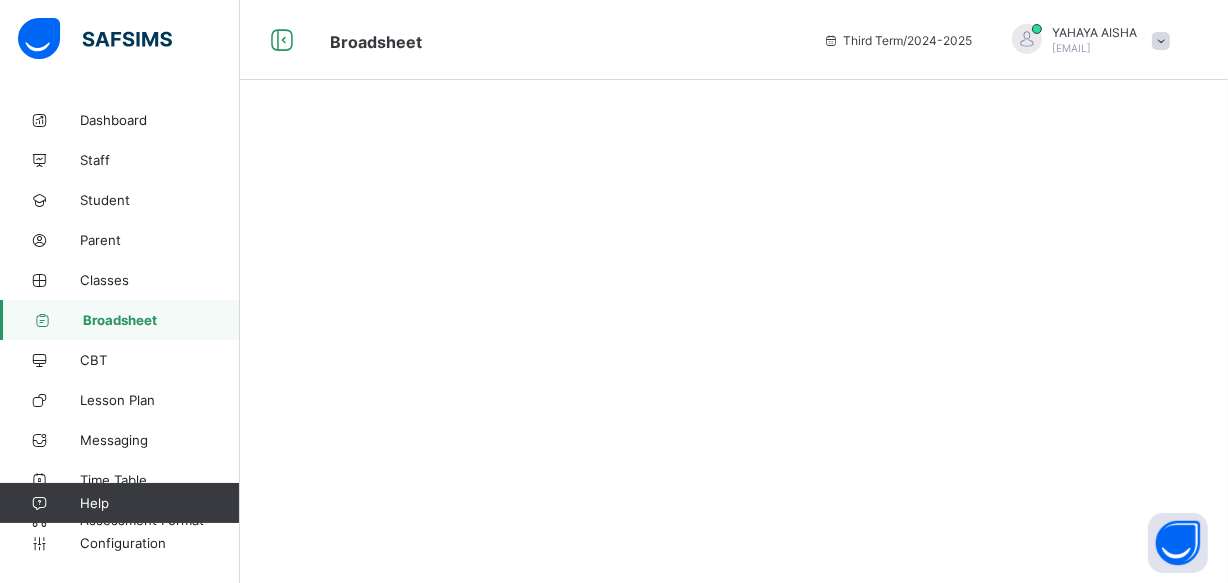 scroll, scrollTop: 0, scrollLeft: 0, axis: both 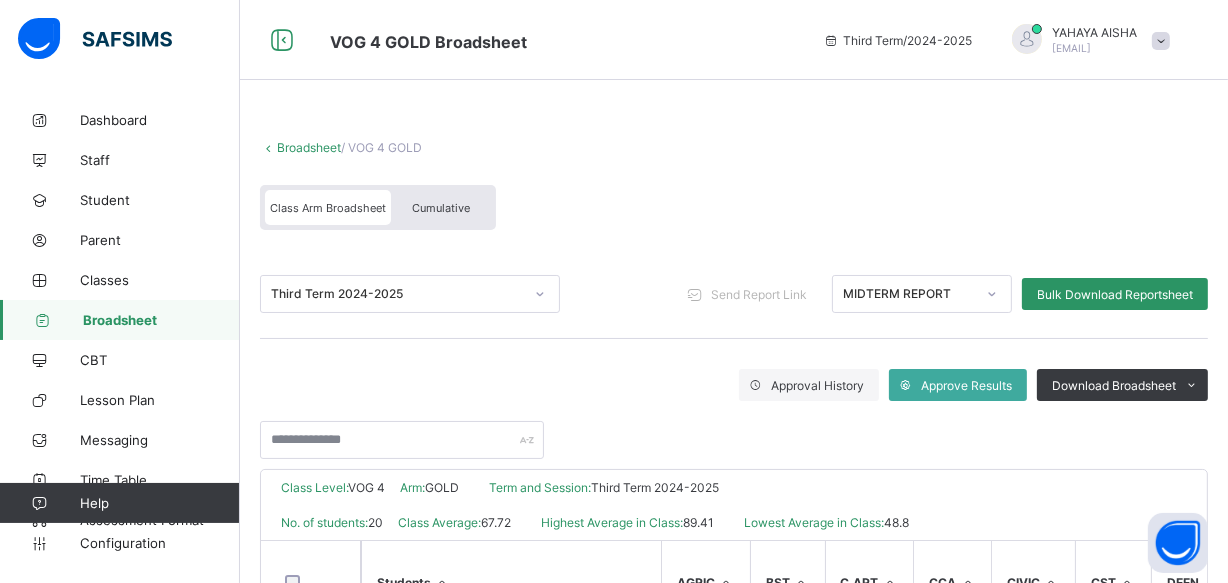 click 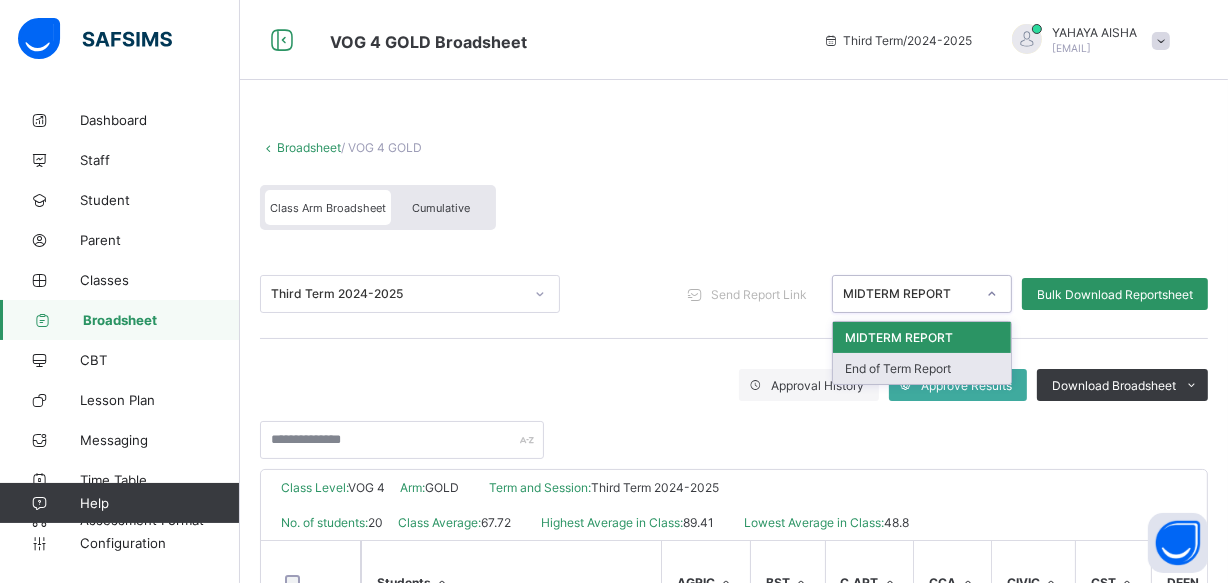 click on "End of Term Report" at bounding box center [922, 368] 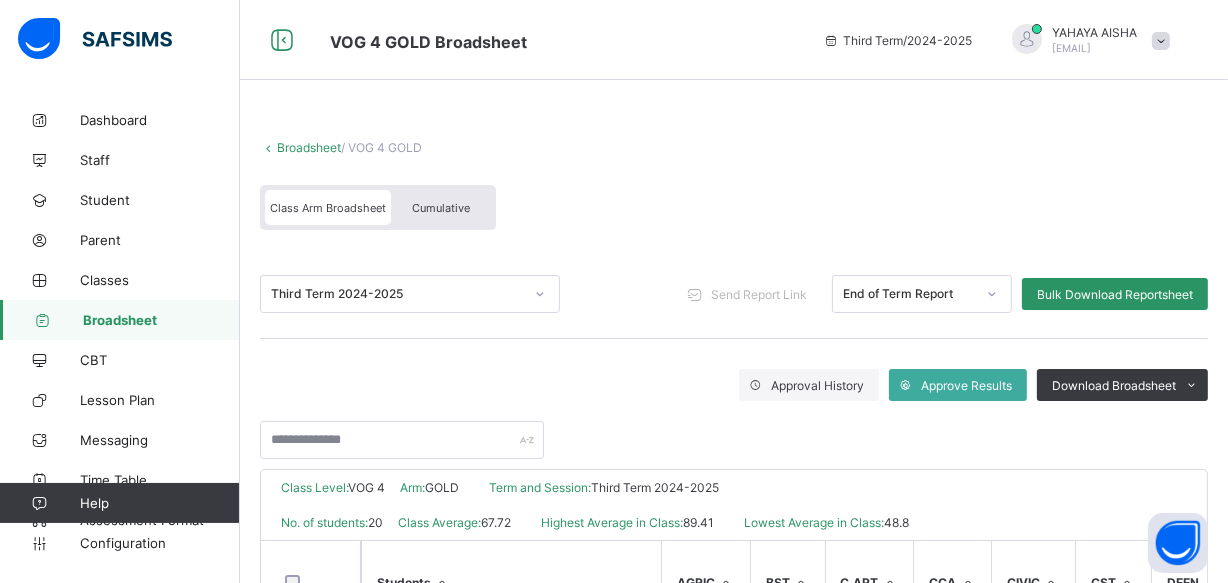 click on "Cumulative" at bounding box center [441, 208] 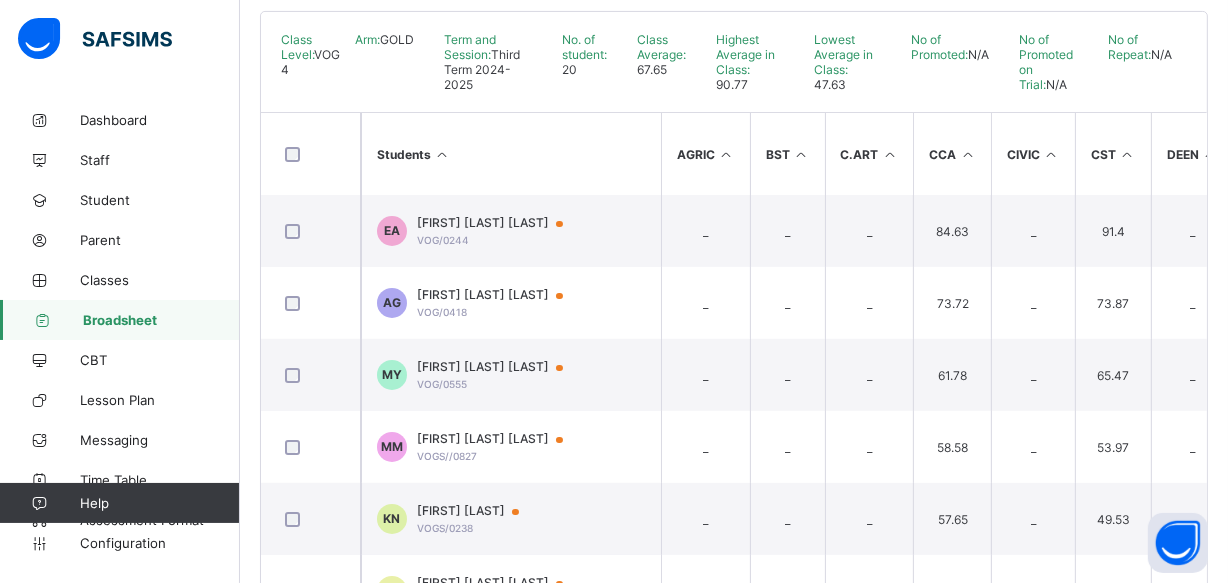 scroll, scrollTop: 479, scrollLeft: 0, axis: vertical 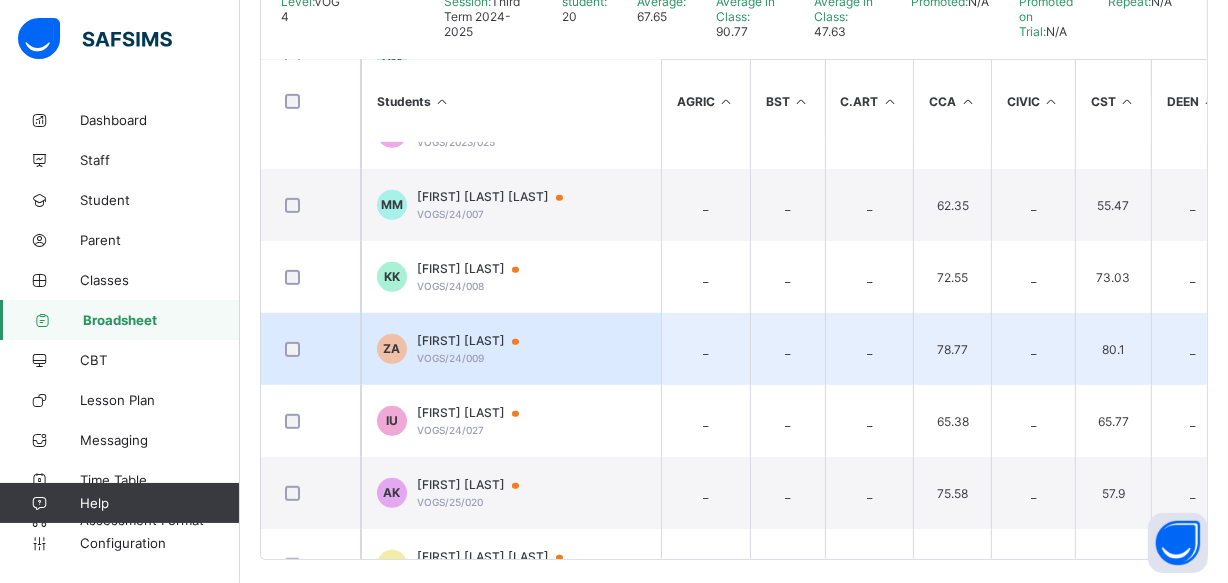 click on "ZA Zainab  Abdulsalam     VOGS/24/009" at bounding box center [511, 349] 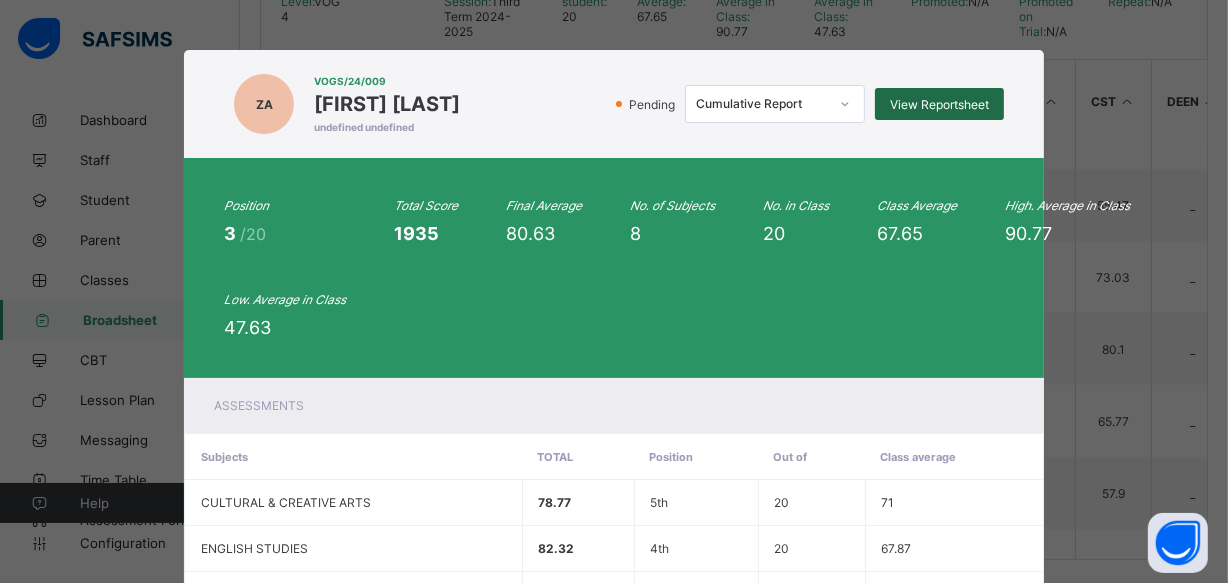 click on "View Reportsheet" at bounding box center [939, 104] 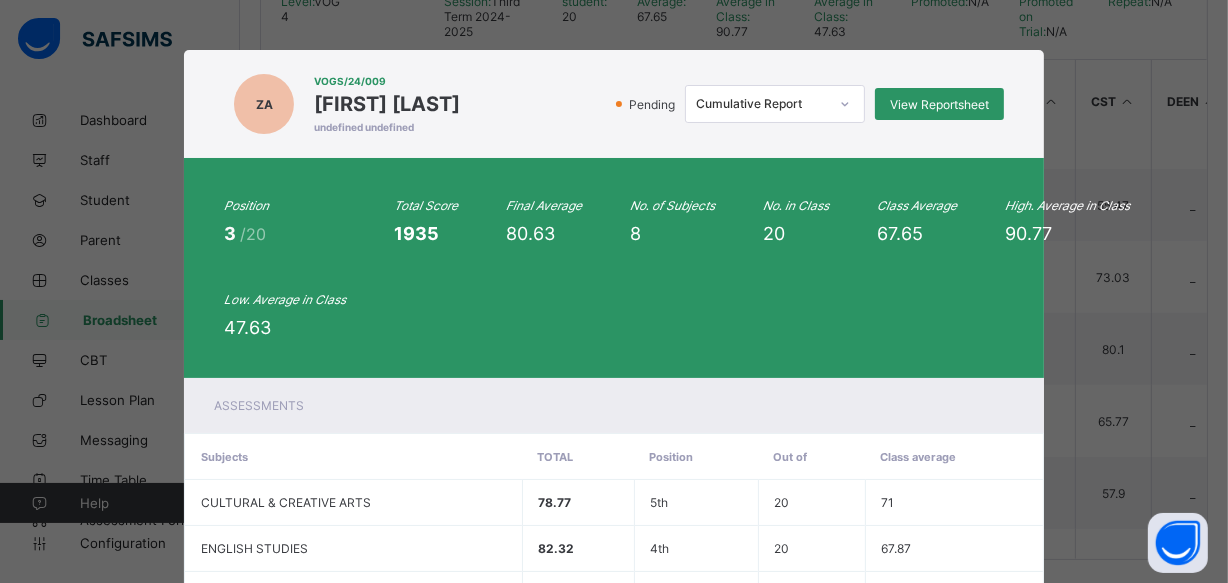 click on "ZA   VOGS/24/009     Zainab  Abdulsalam     undefined undefined   Pending Cumulative Report View Reportsheet" at bounding box center [614, 104] 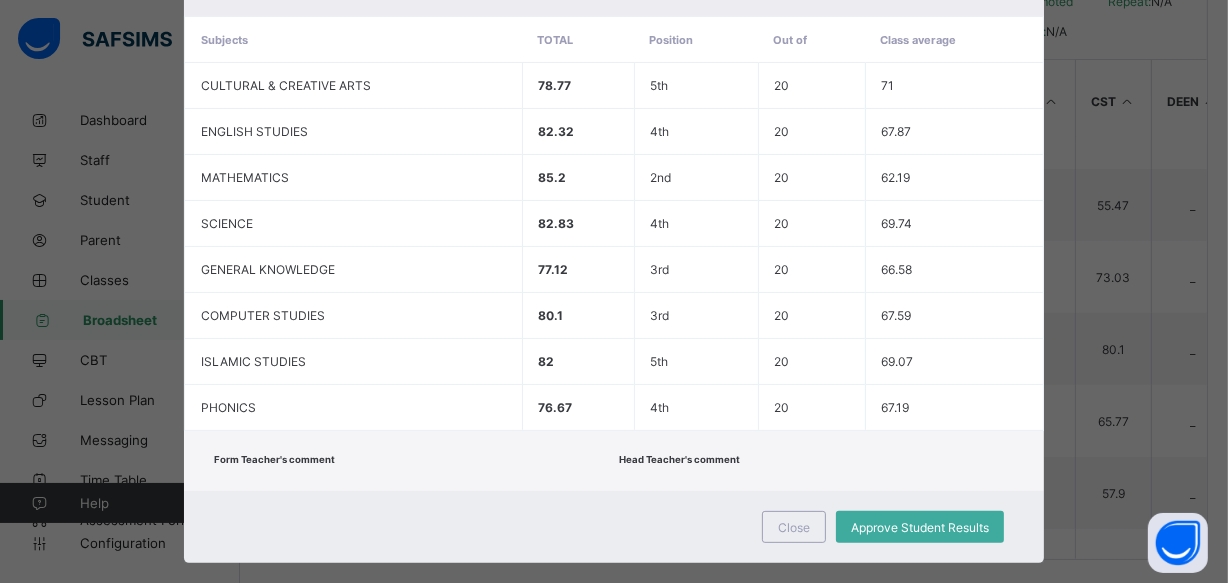 scroll, scrollTop: 442, scrollLeft: 0, axis: vertical 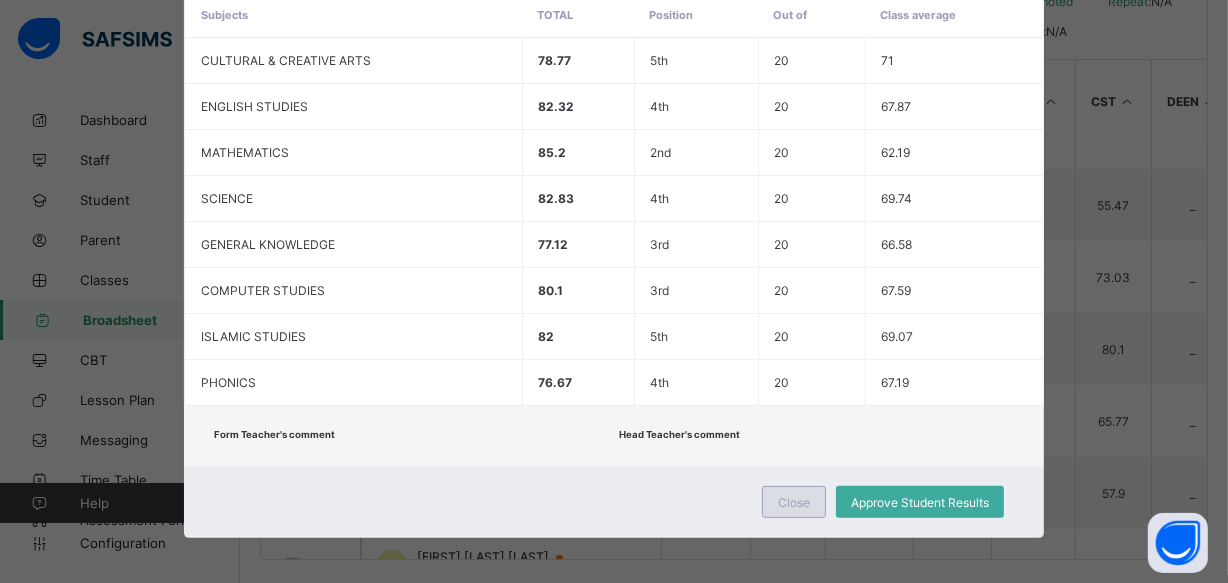 click on "Close" at bounding box center (794, 502) 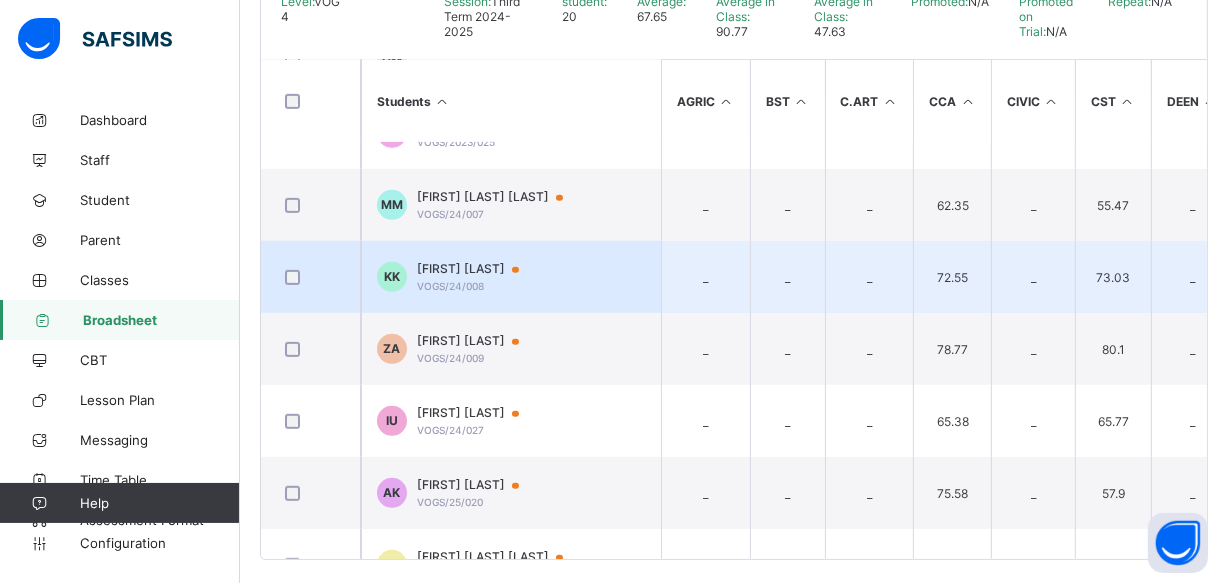 click on "KK Khadija Ahmed Kofa     VOGS/24/008" at bounding box center [511, 277] 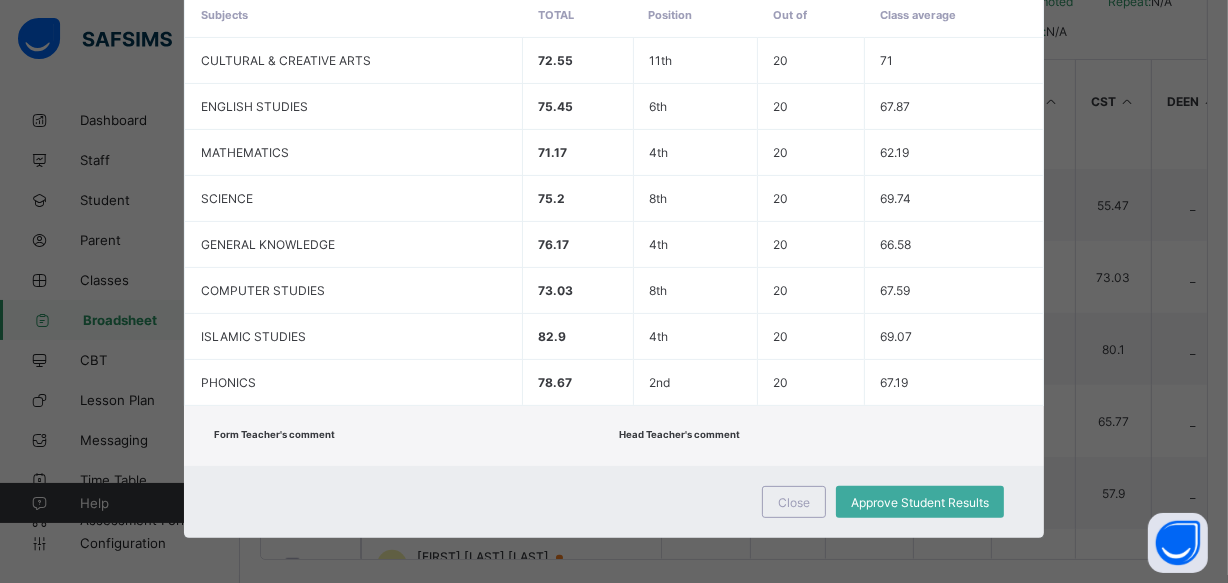 click on "Form Teacher's comment   Head Teacher's comment" at bounding box center [614, 436] 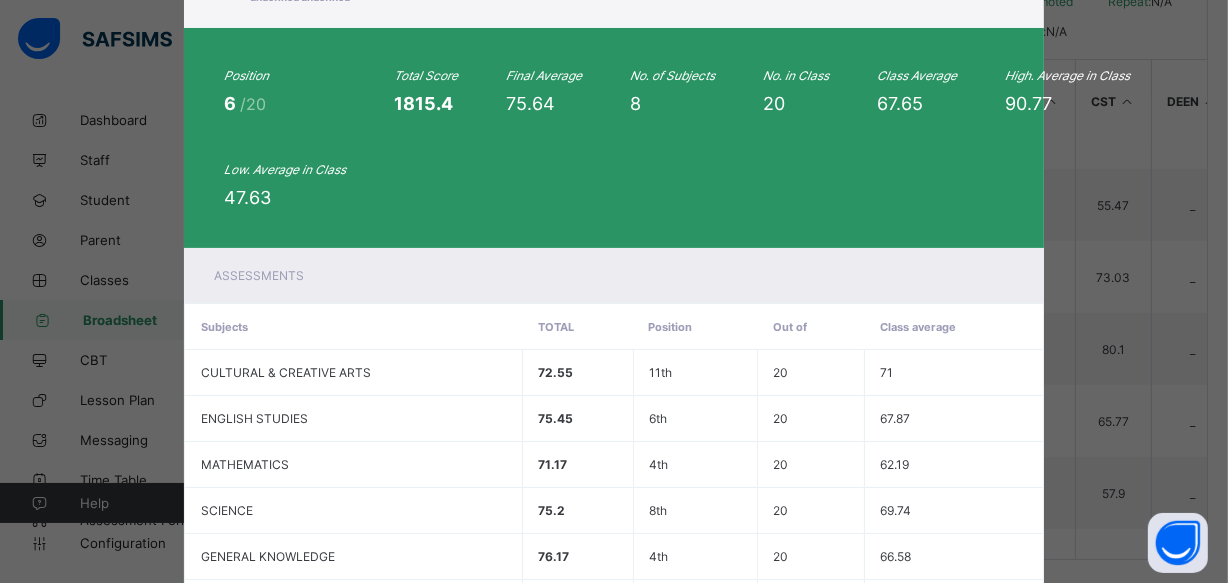 scroll, scrollTop: 0, scrollLeft: 0, axis: both 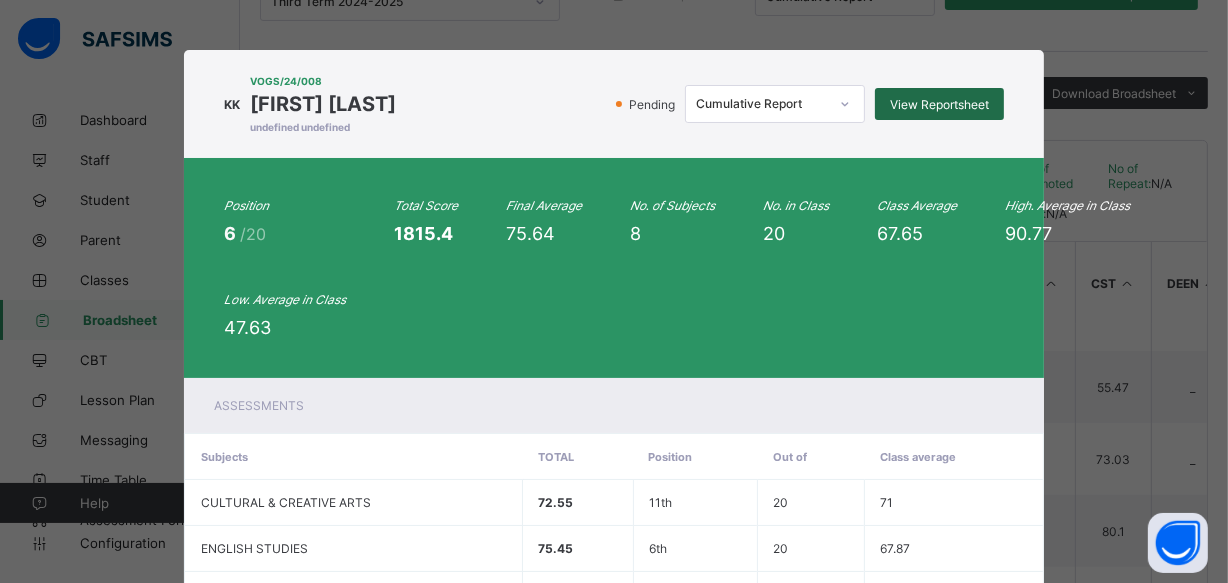 click on "View Reportsheet" at bounding box center (939, 104) 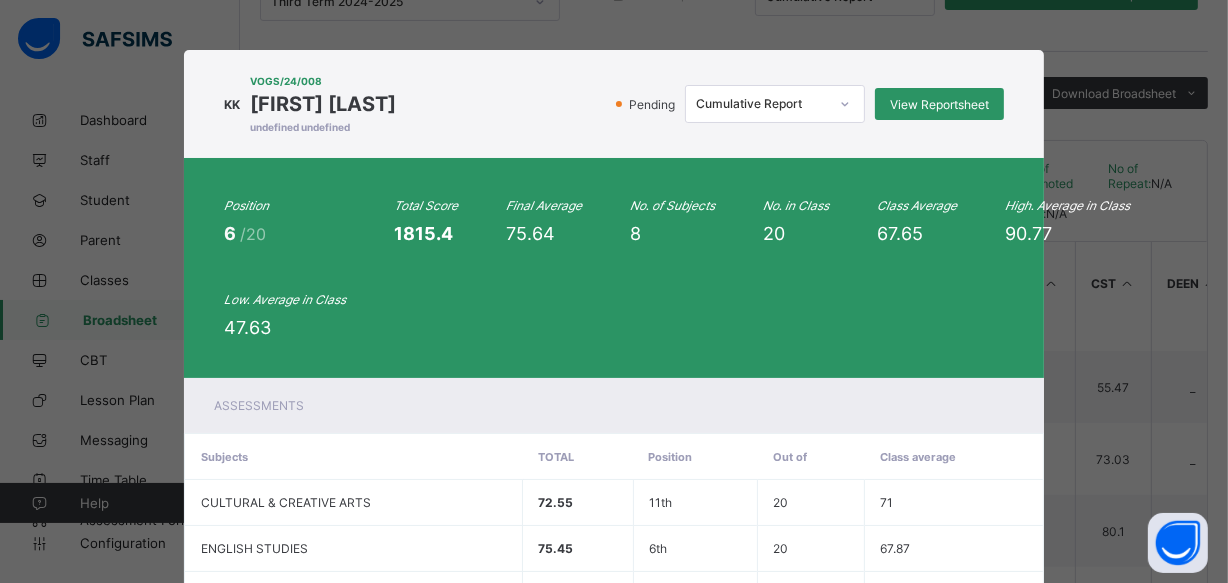 click on "KK   VOGS/24/008     Khadija Ahmed Kofa     undefined undefined   Pending Cumulative Report View Reportsheet" at bounding box center (614, 104) 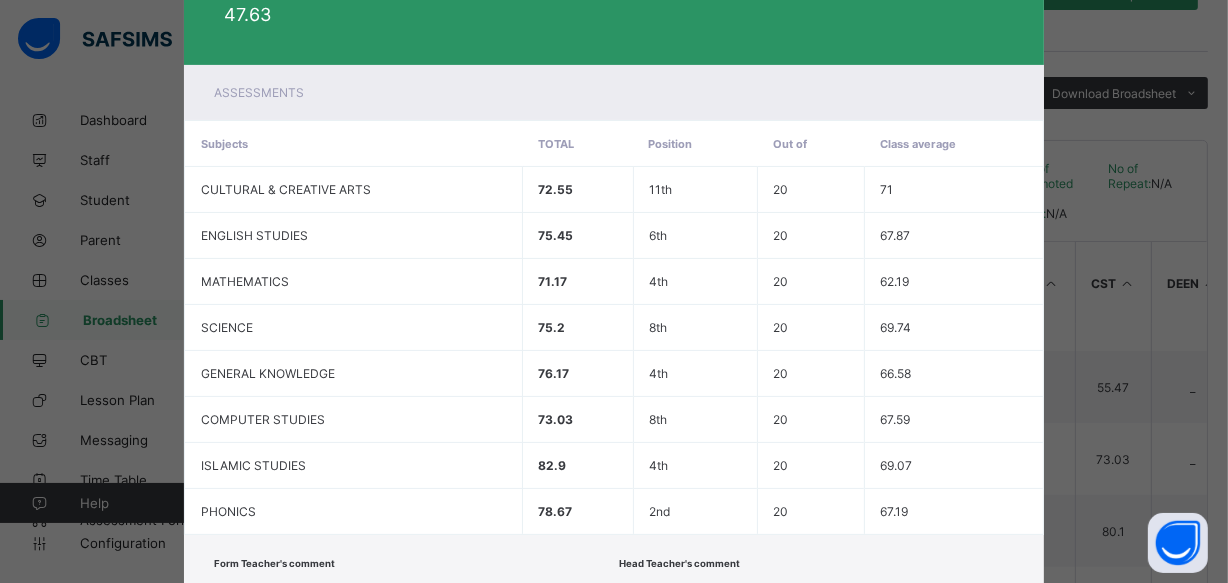 scroll, scrollTop: 418, scrollLeft: 0, axis: vertical 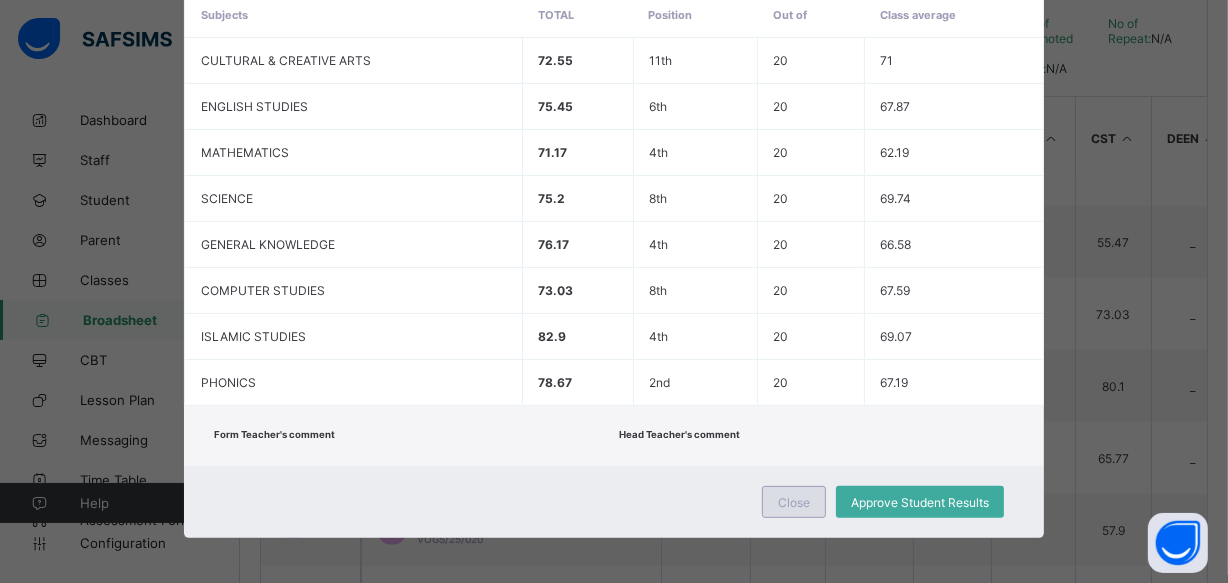 click on "Close" at bounding box center (794, 502) 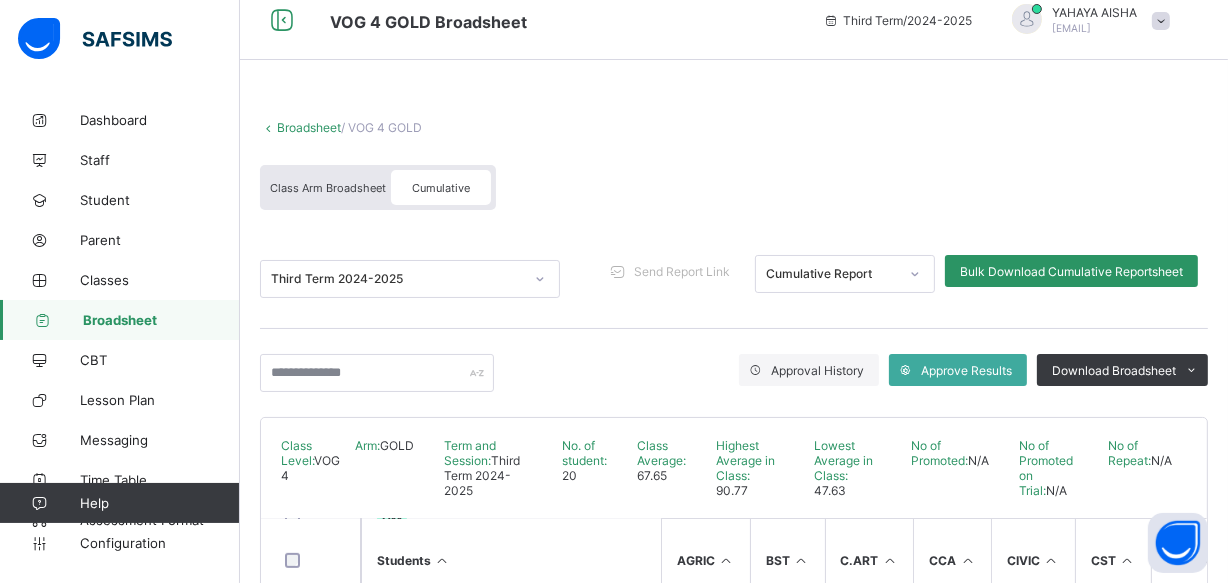 scroll, scrollTop: 0, scrollLeft: 0, axis: both 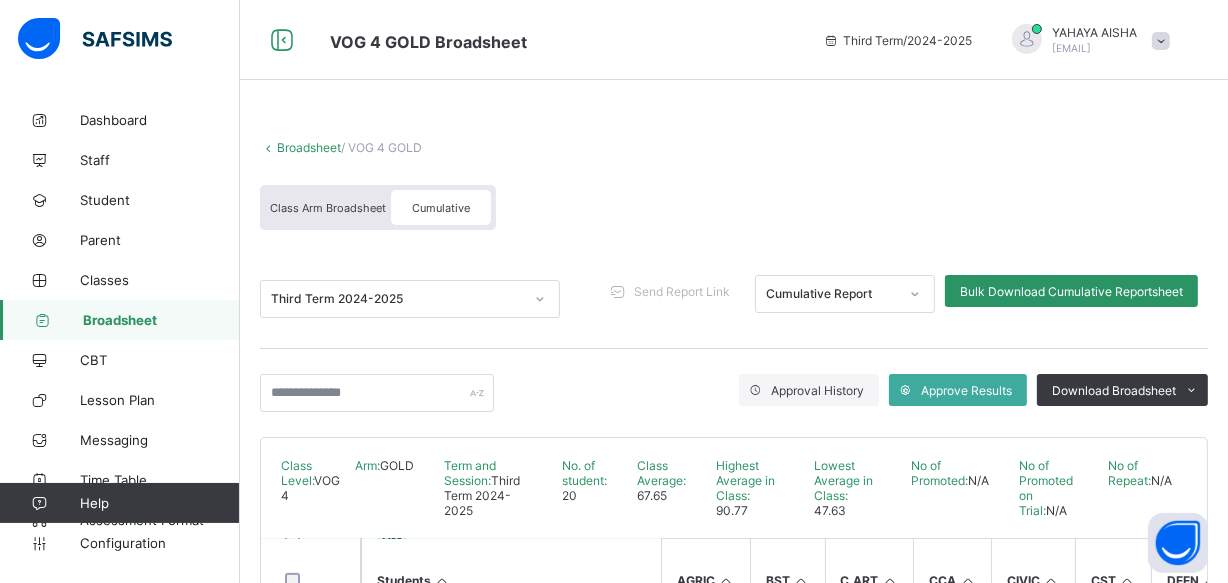 click on "Broadsheet" at bounding box center [309, 147] 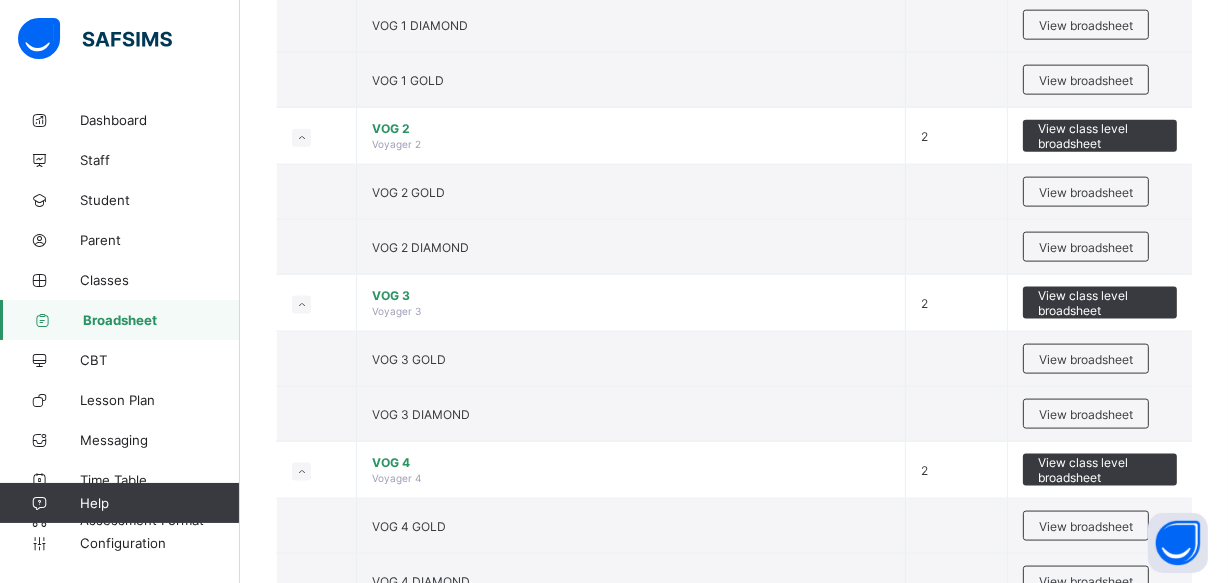 scroll, scrollTop: 2315, scrollLeft: 0, axis: vertical 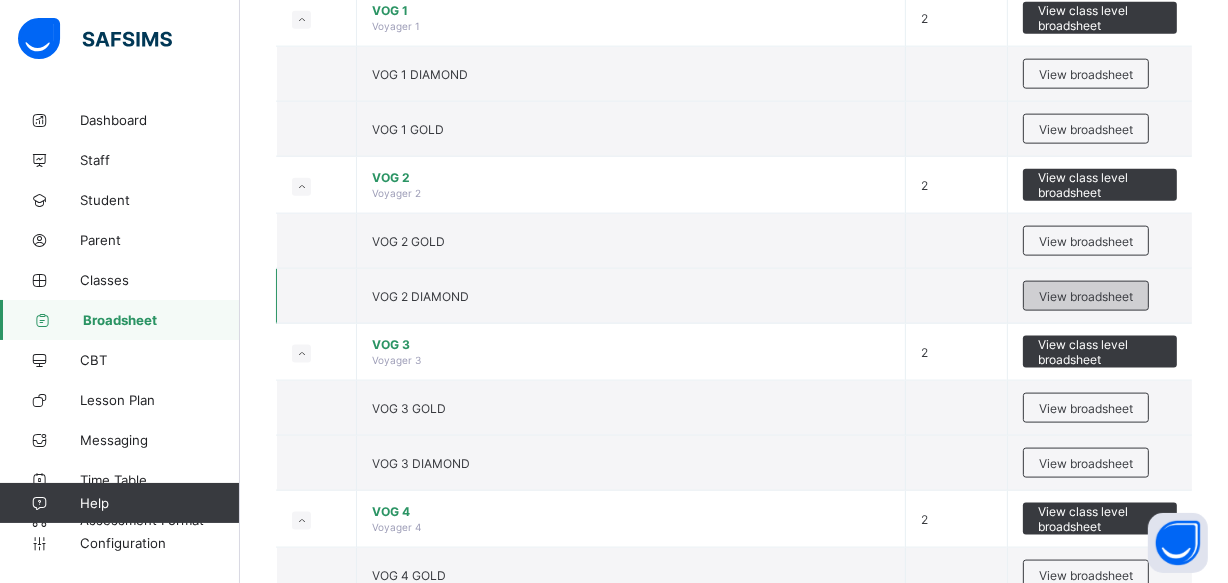 click on "View broadsheet" at bounding box center (1086, 296) 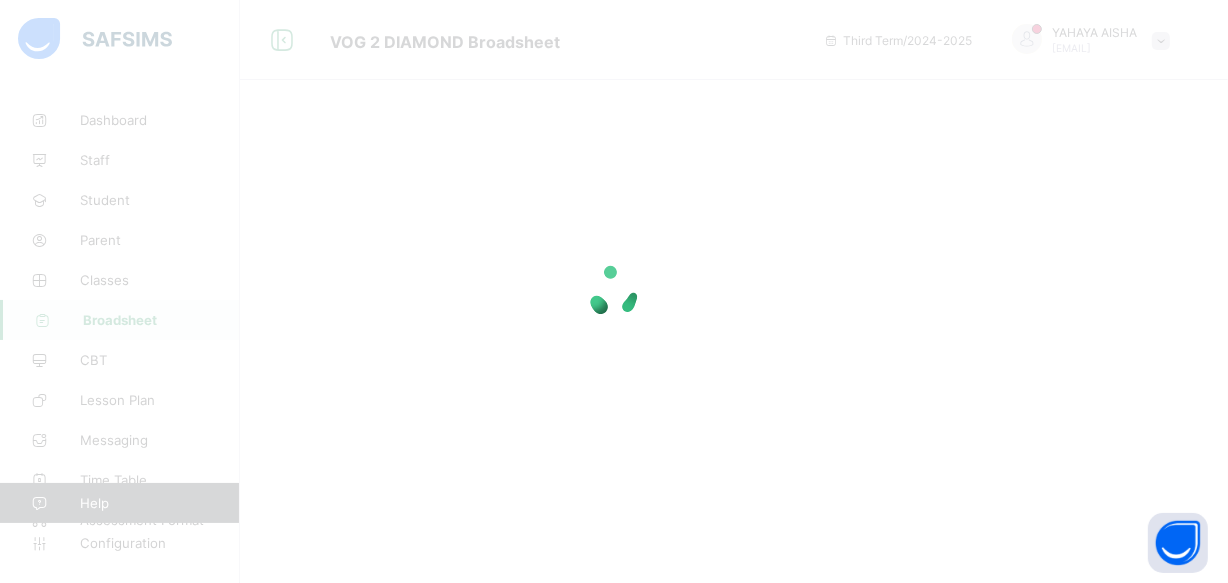 scroll, scrollTop: 0, scrollLeft: 0, axis: both 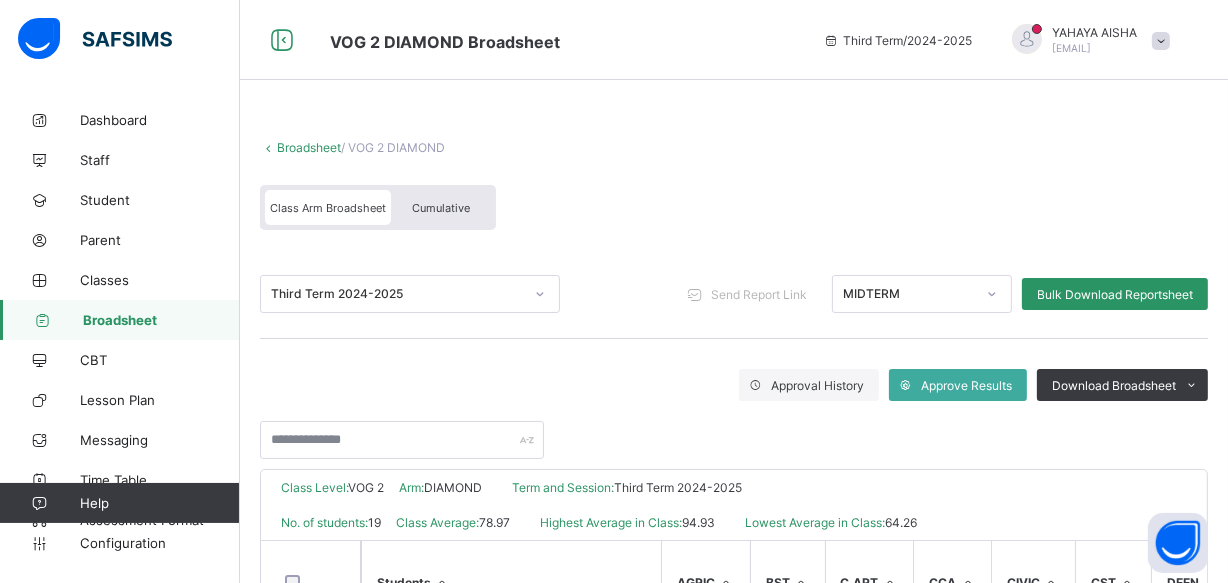 click on "Cumulative" at bounding box center [441, 208] 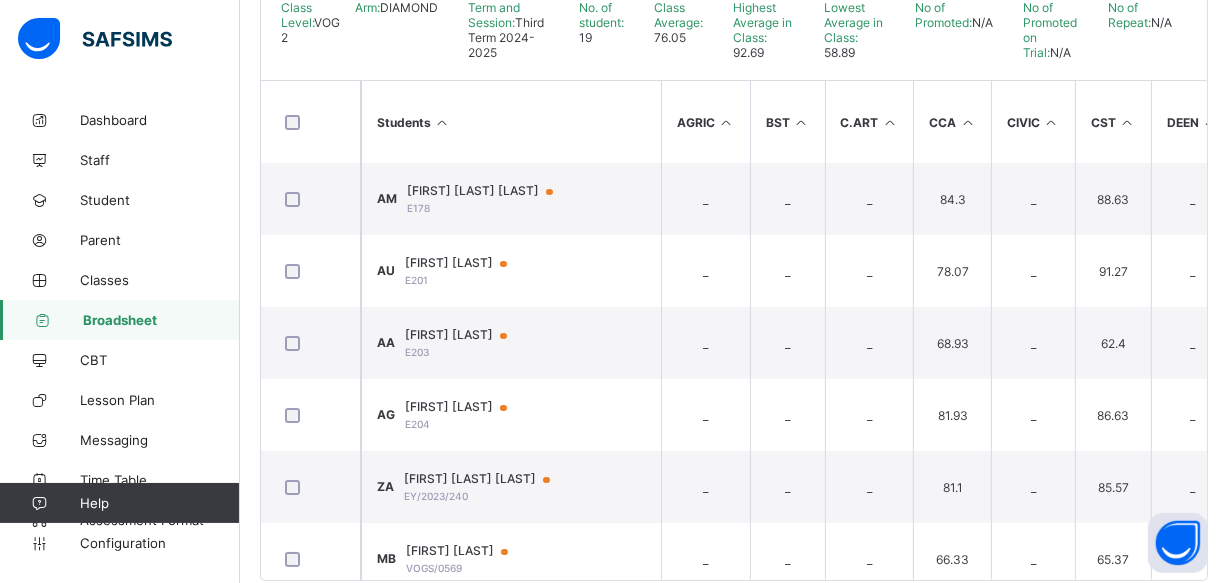 scroll, scrollTop: 479, scrollLeft: 0, axis: vertical 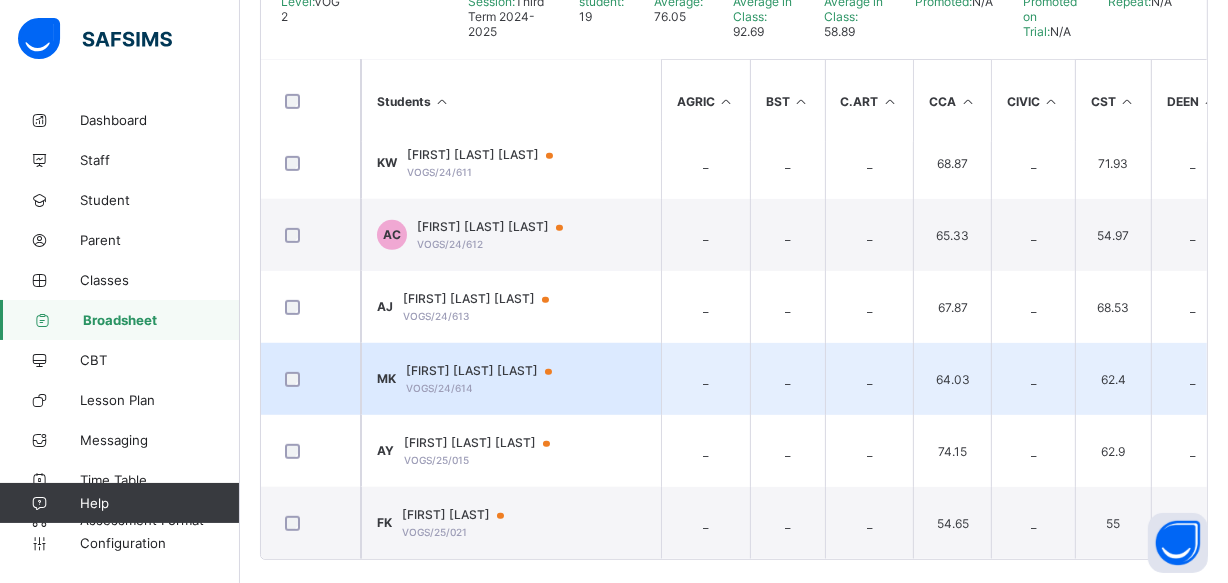 click on "MK Muhammad  Ahmad Kofa     VOGS/24/614" at bounding box center (511, 379) 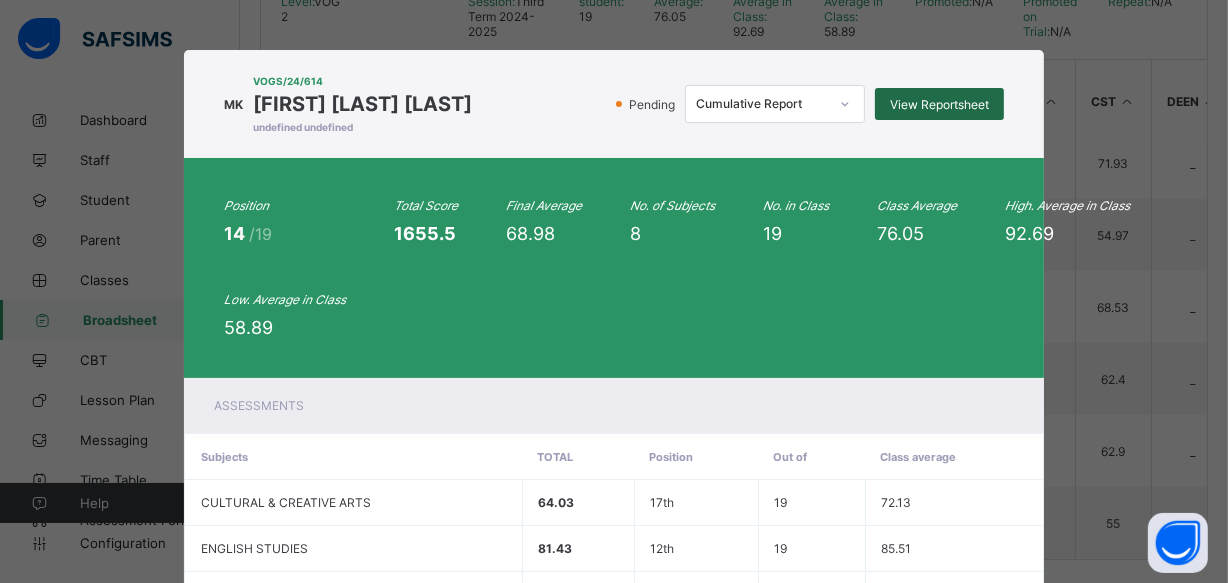 click on "View Reportsheet" at bounding box center (939, 104) 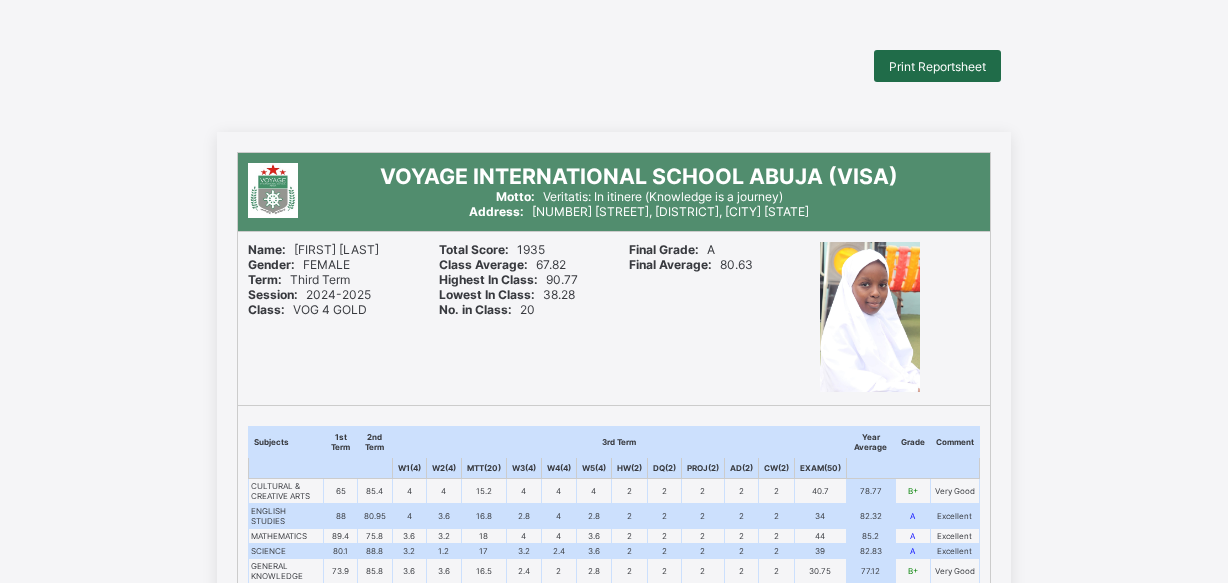 scroll, scrollTop: 0, scrollLeft: 0, axis: both 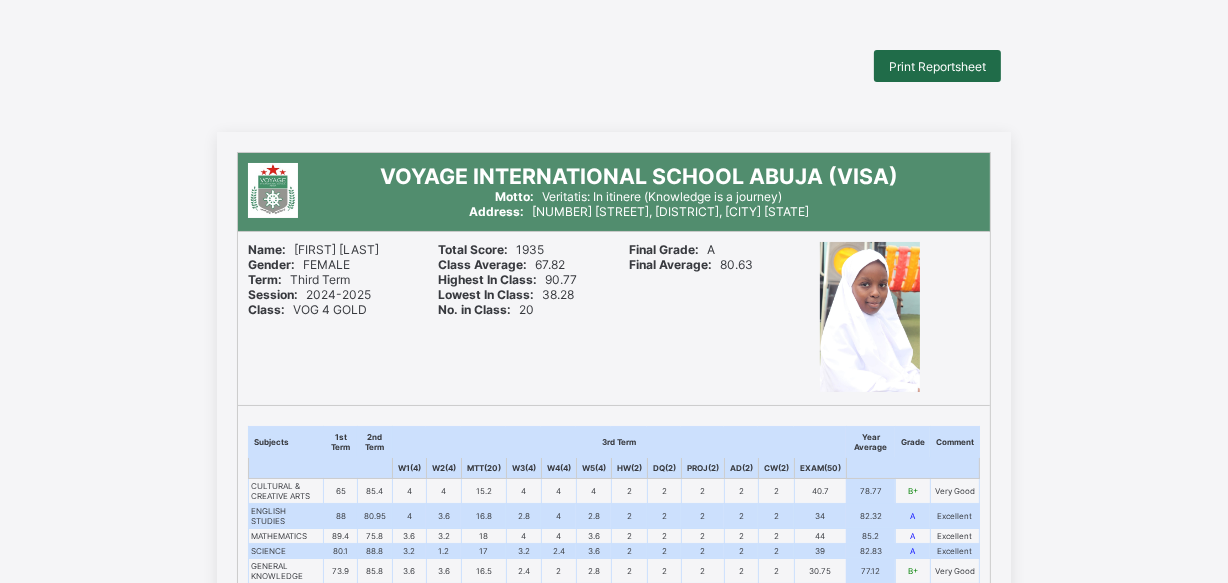 click on "Print Reportsheet" at bounding box center [937, 66] 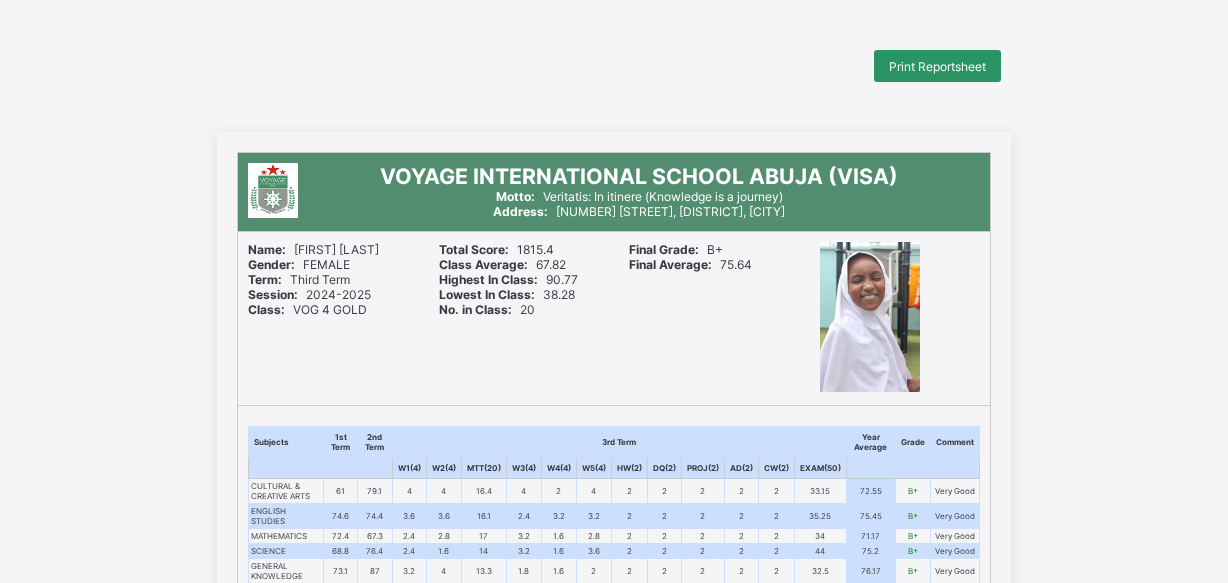 scroll, scrollTop: 0, scrollLeft: 0, axis: both 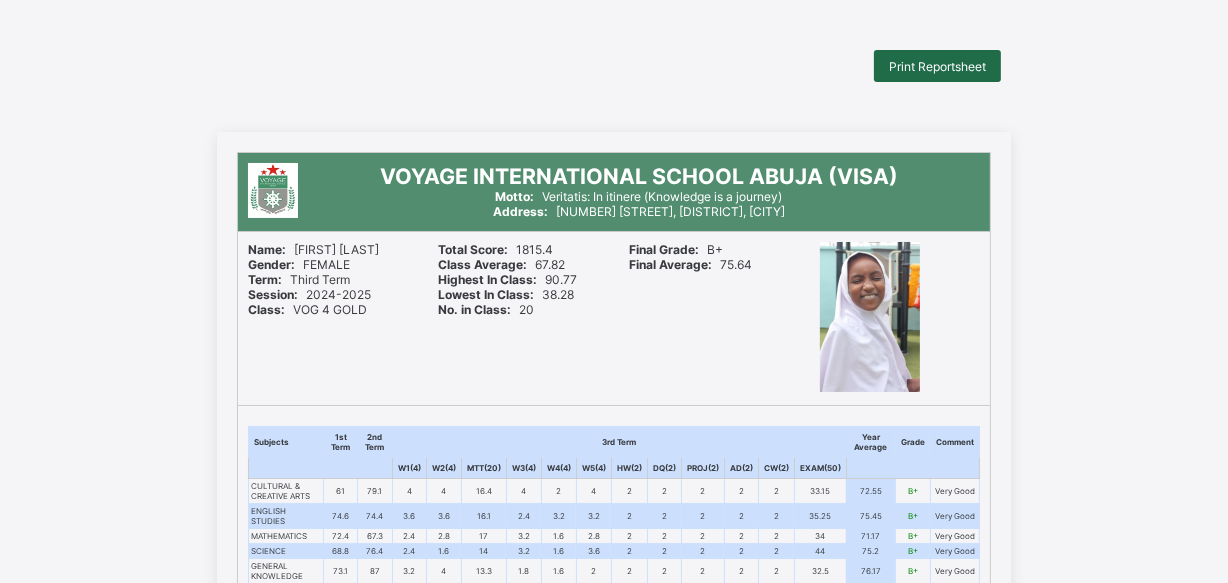 click on "Print Reportsheet" at bounding box center [937, 66] 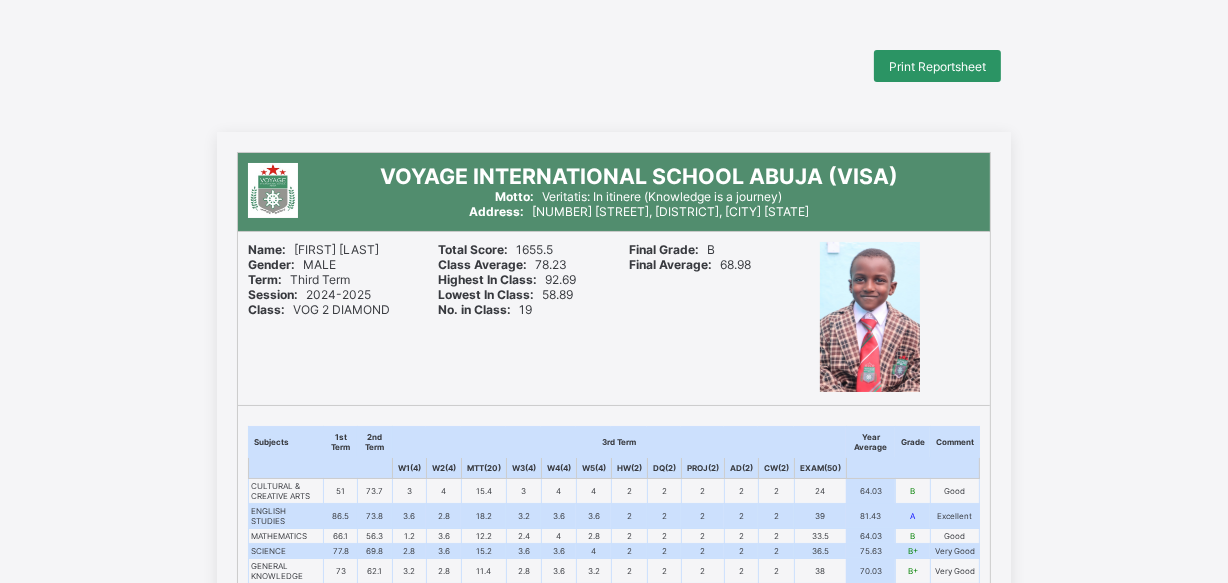 scroll, scrollTop: 0, scrollLeft: 0, axis: both 